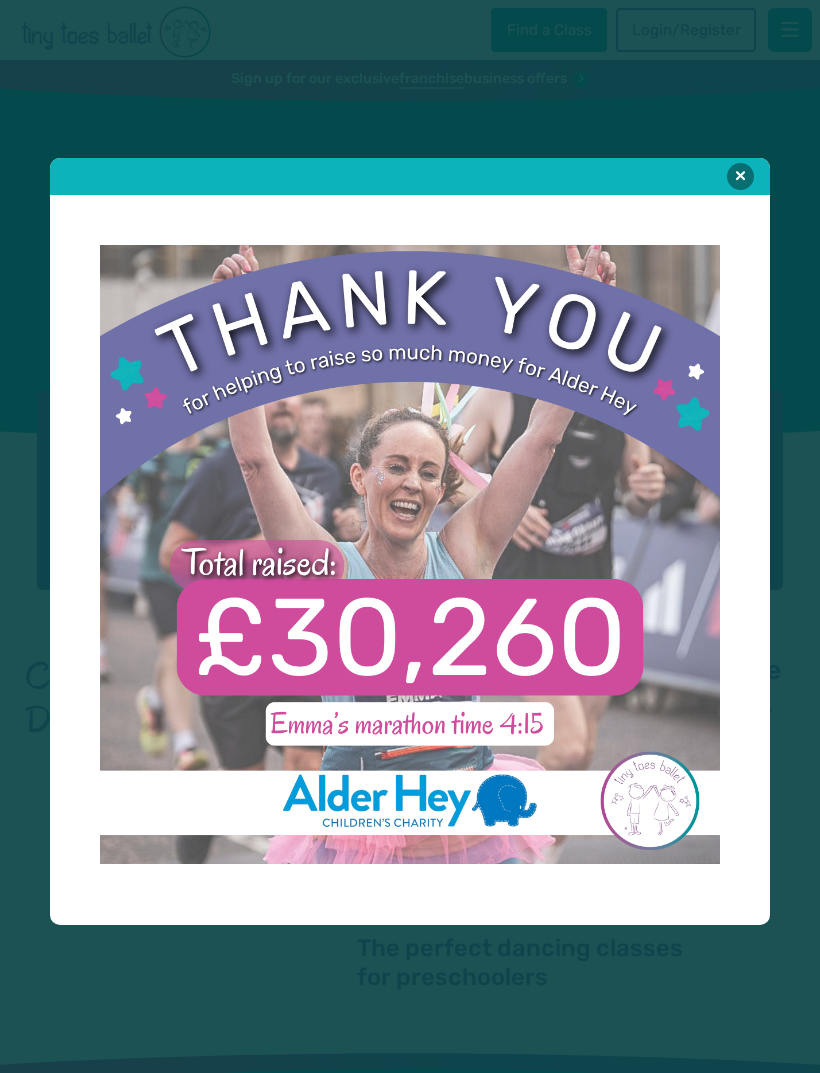 scroll, scrollTop: 0, scrollLeft: 0, axis: both 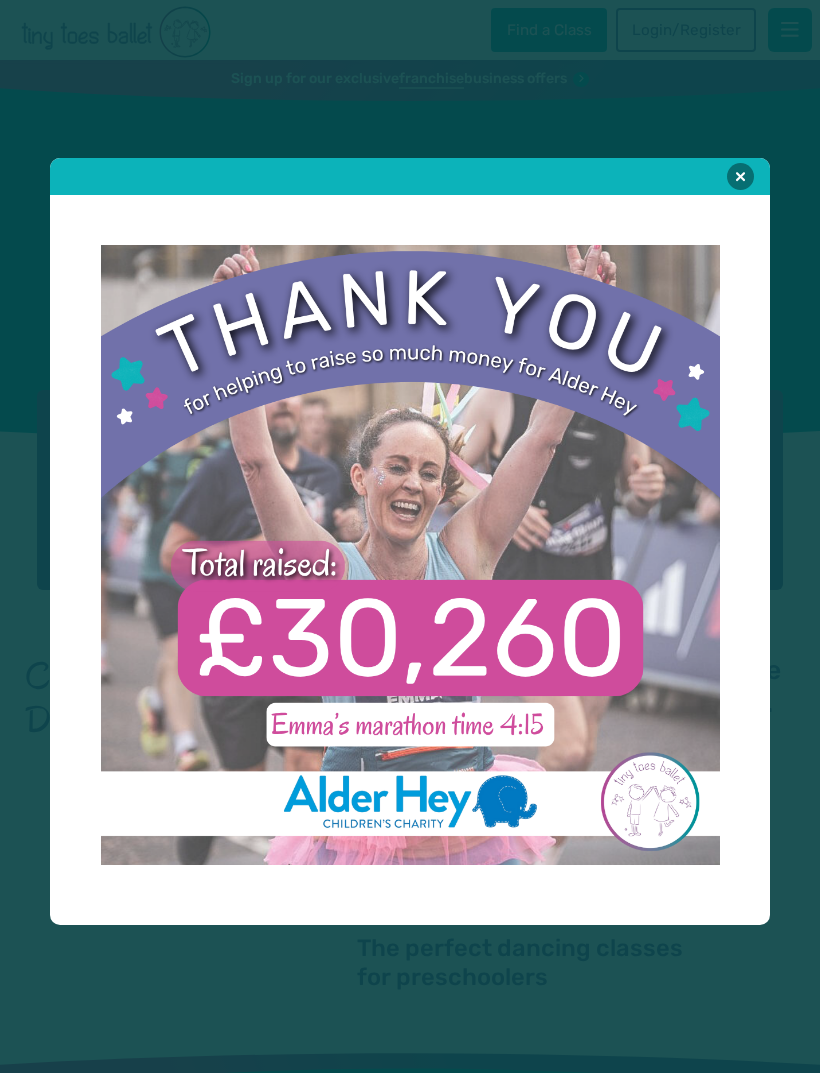 click at bounding box center [740, 176] 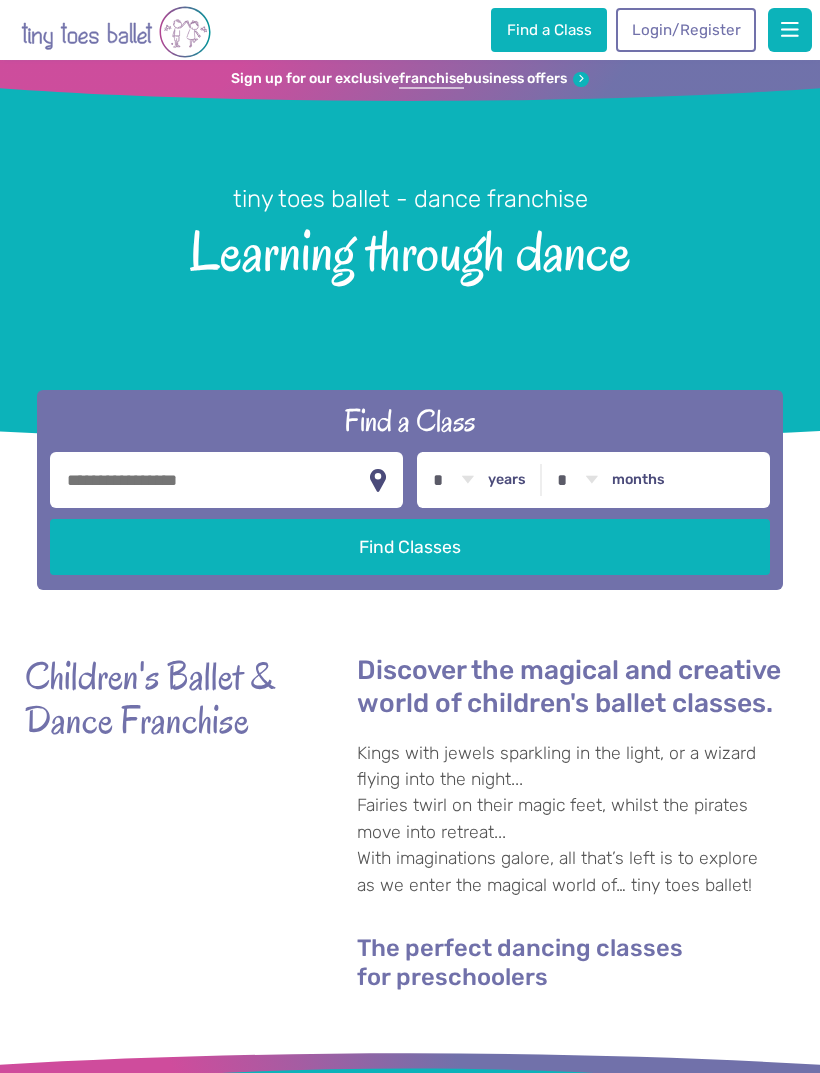 click at bounding box center [790, 30] 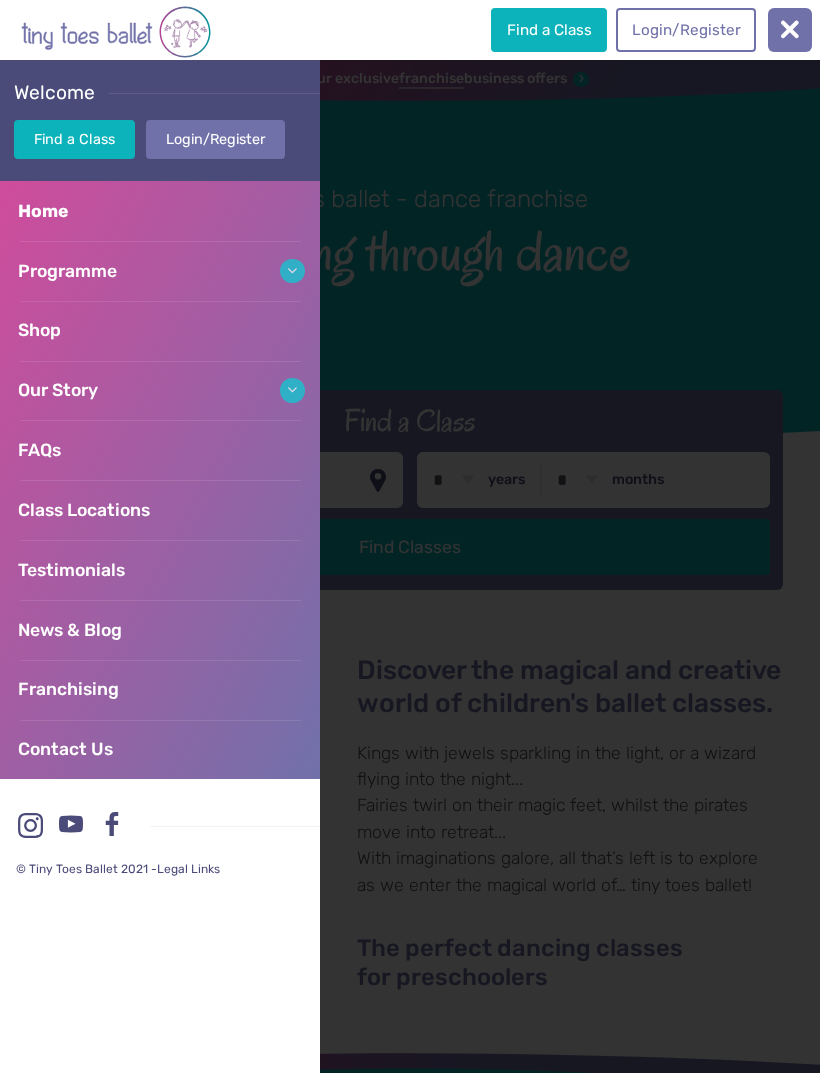 click on "Shop" at bounding box center [160, 331] 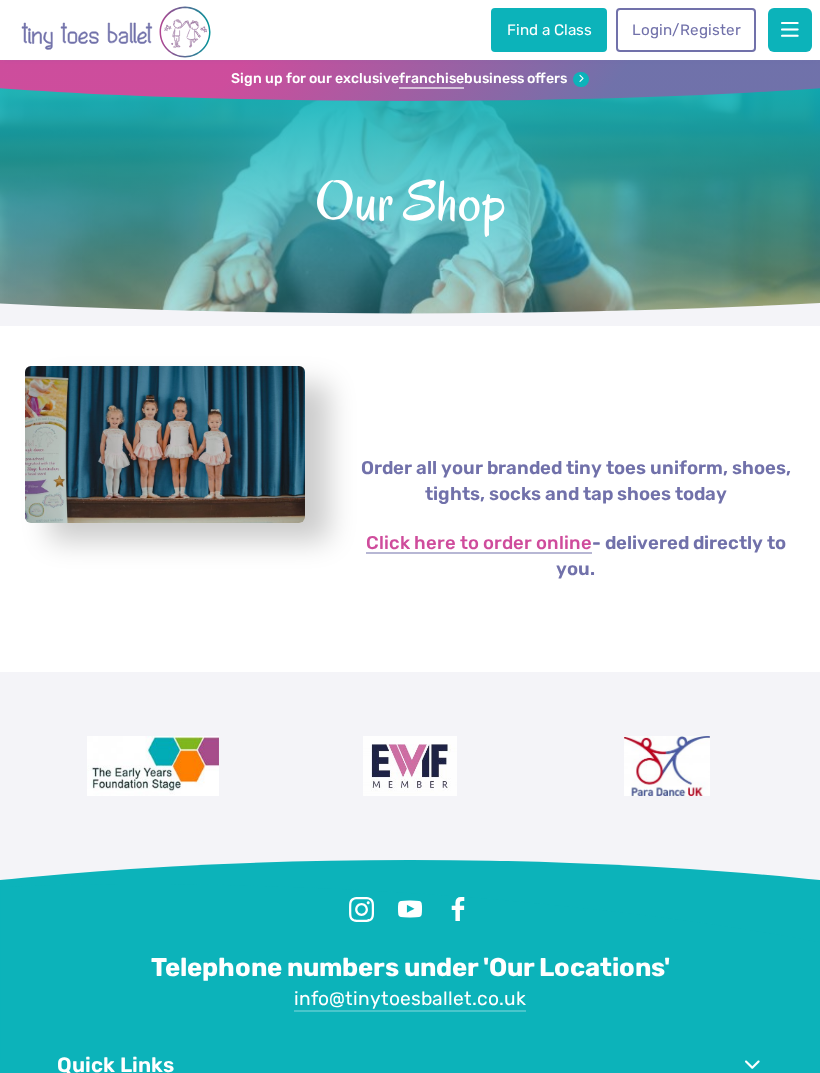 scroll, scrollTop: 0, scrollLeft: 0, axis: both 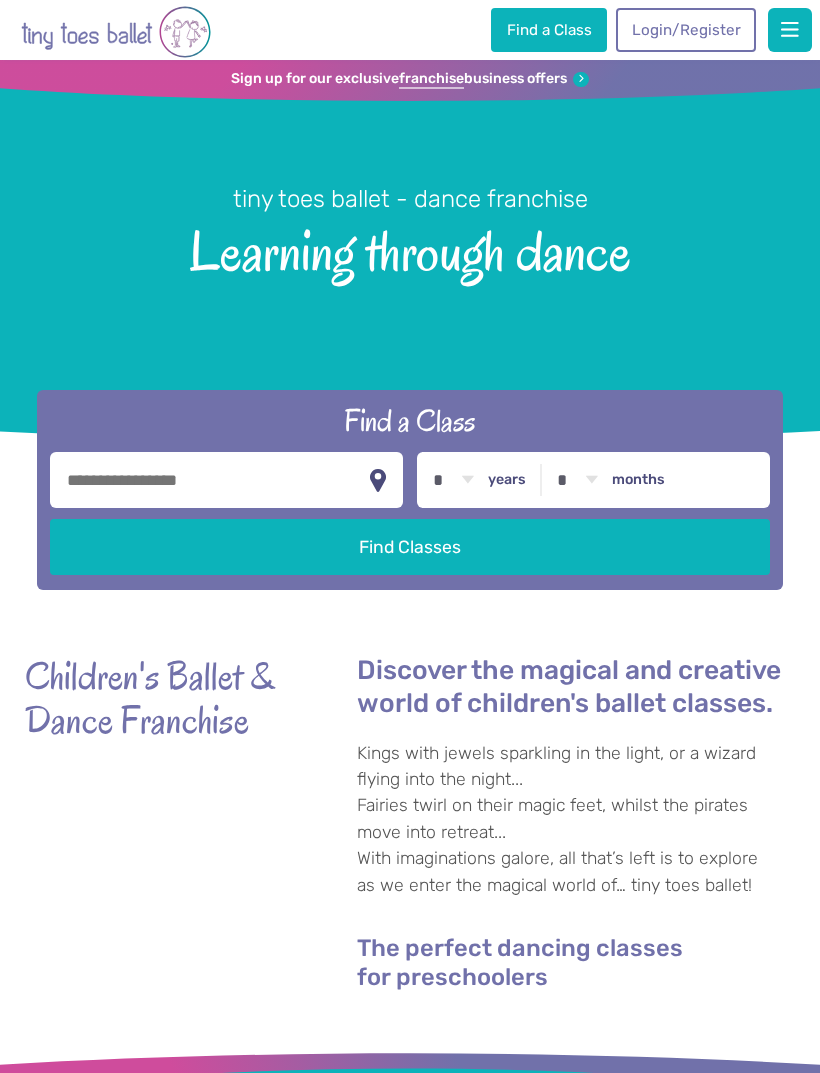 click on "Find a Class" at bounding box center (549, 30) 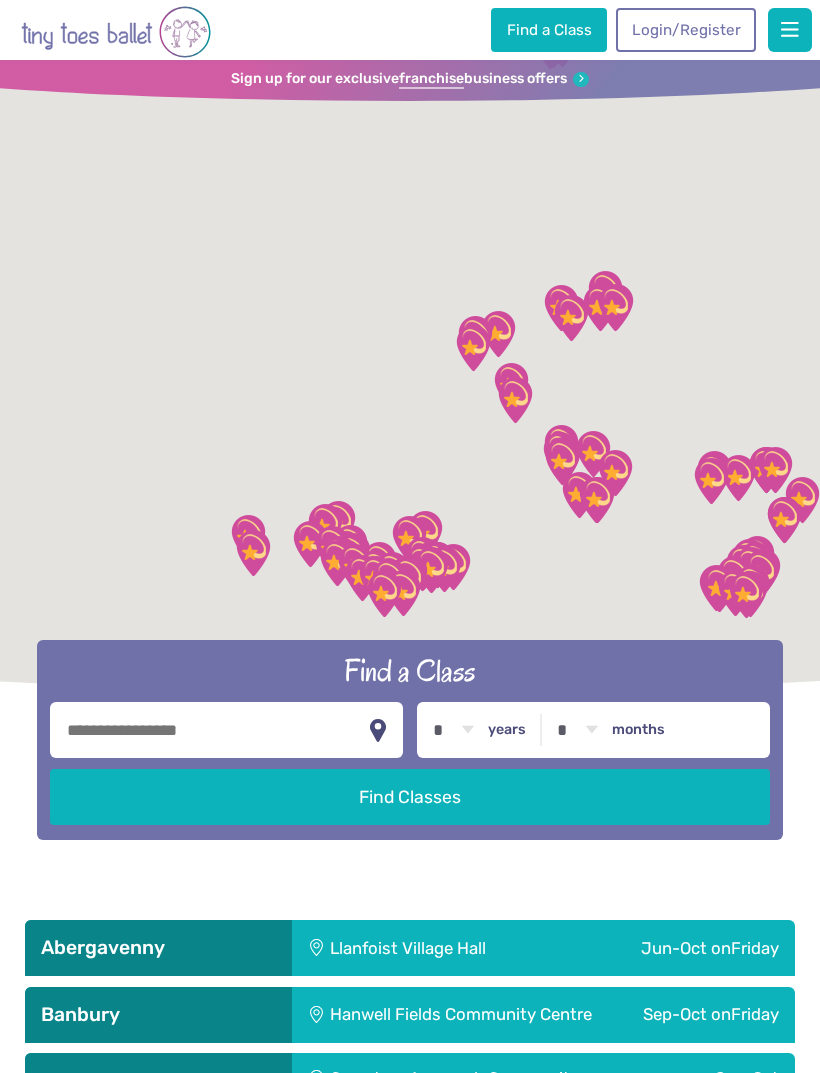 scroll, scrollTop: 0, scrollLeft: 0, axis: both 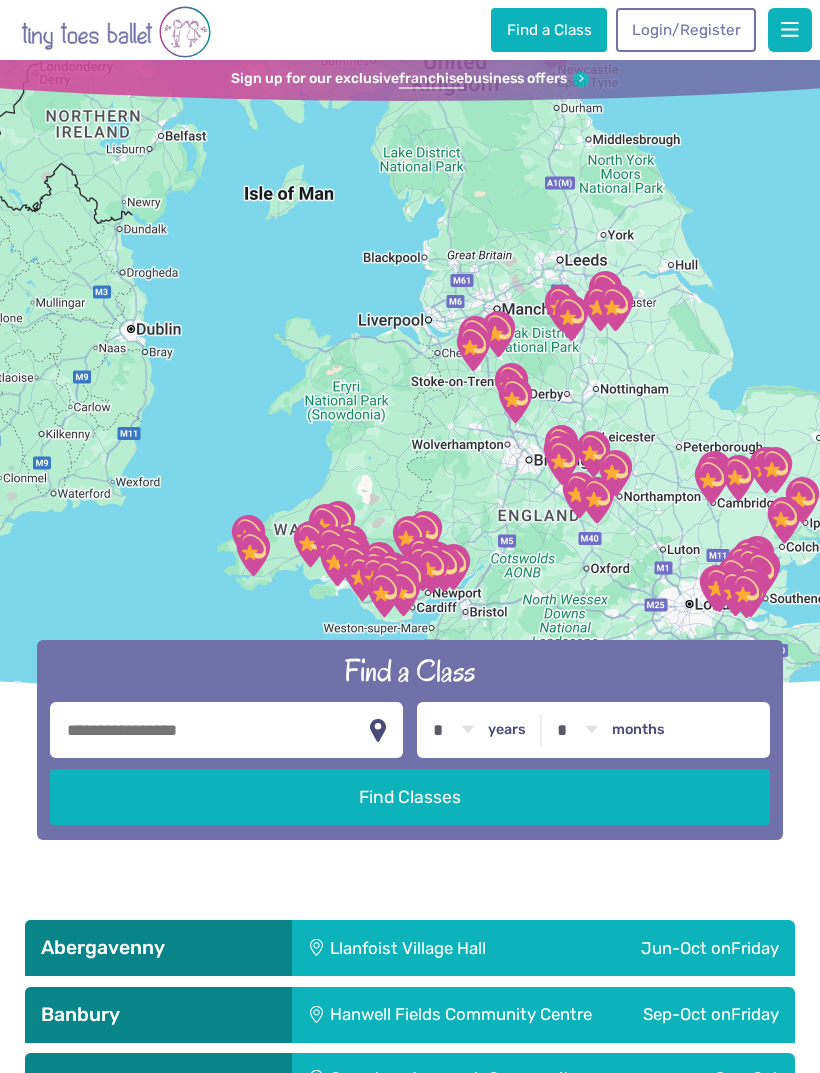 click at bounding box center (226, 730) 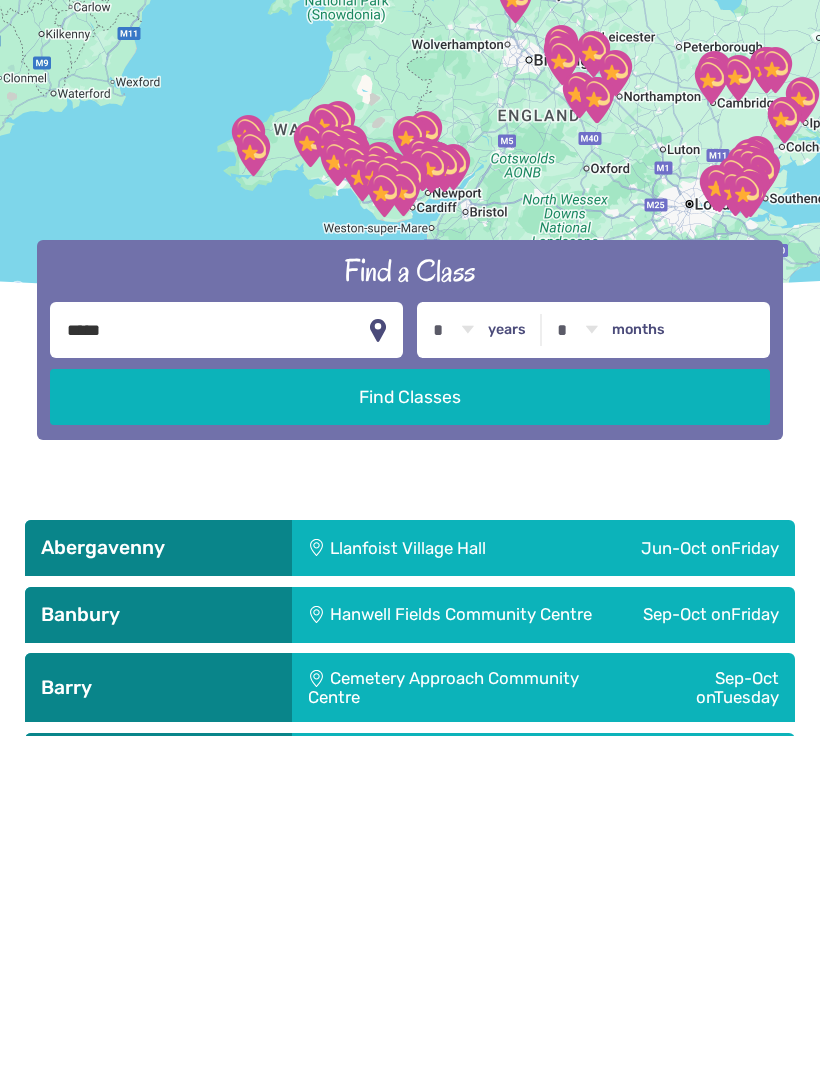 type on "*****" 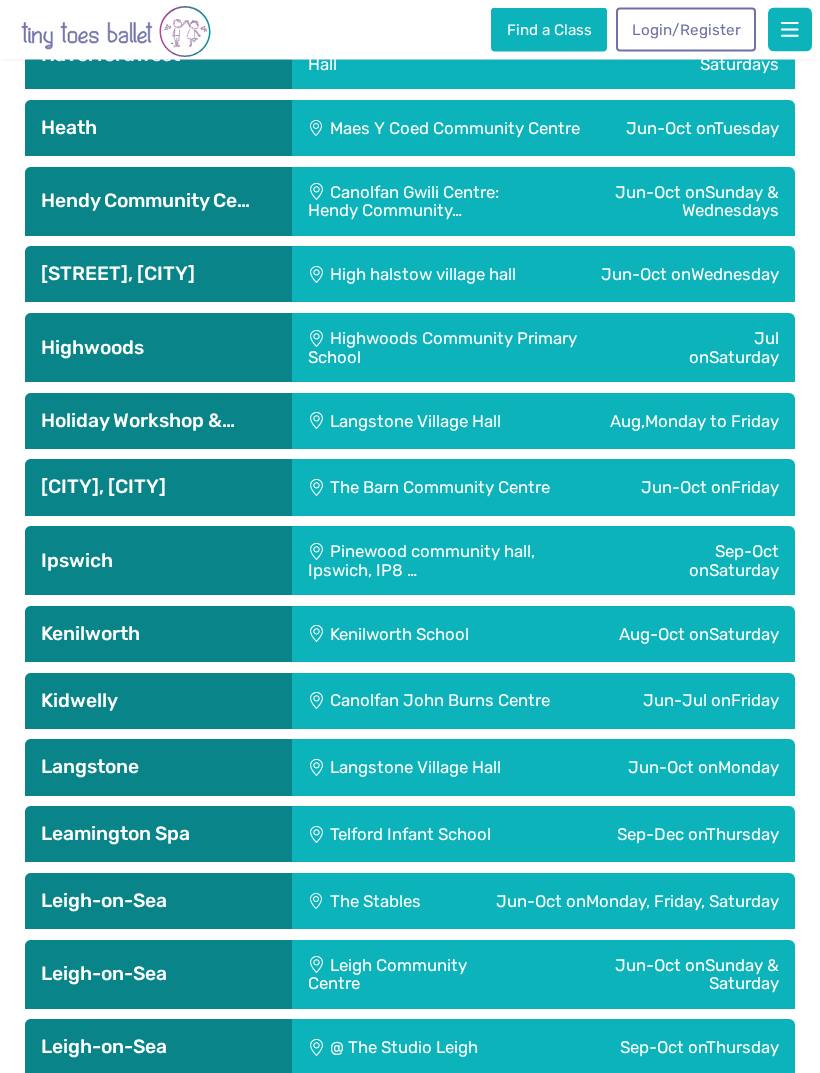 scroll, scrollTop: 3057, scrollLeft: 0, axis: vertical 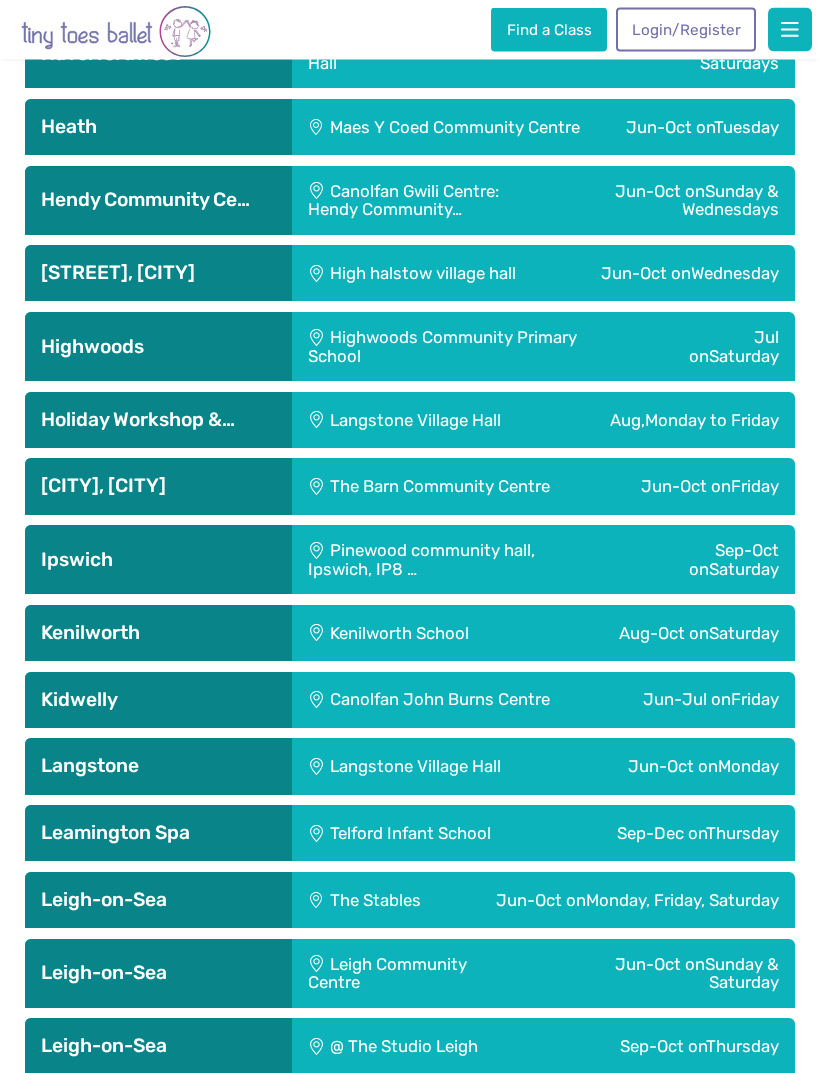 click on "[CITY], [CITY]" at bounding box center (158, 487) 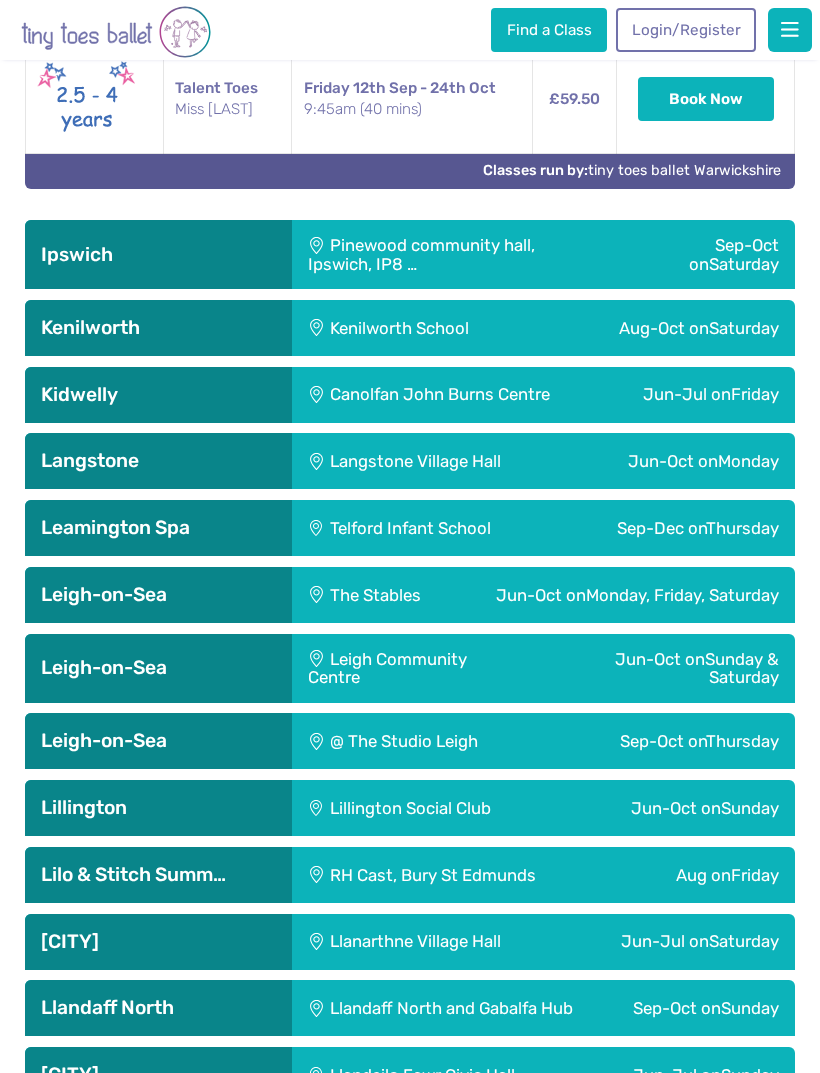 scroll, scrollTop: 4214, scrollLeft: 0, axis: vertical 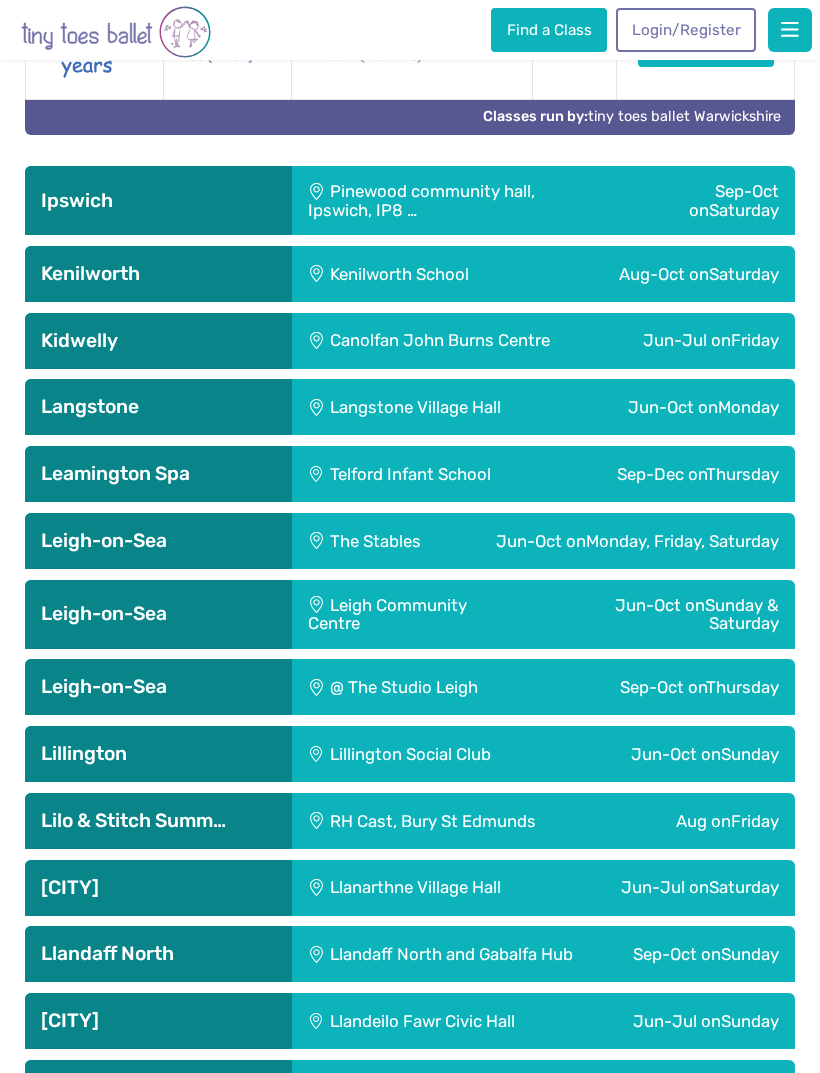click on "Leamington Spa" at bounding box center [158, 474] 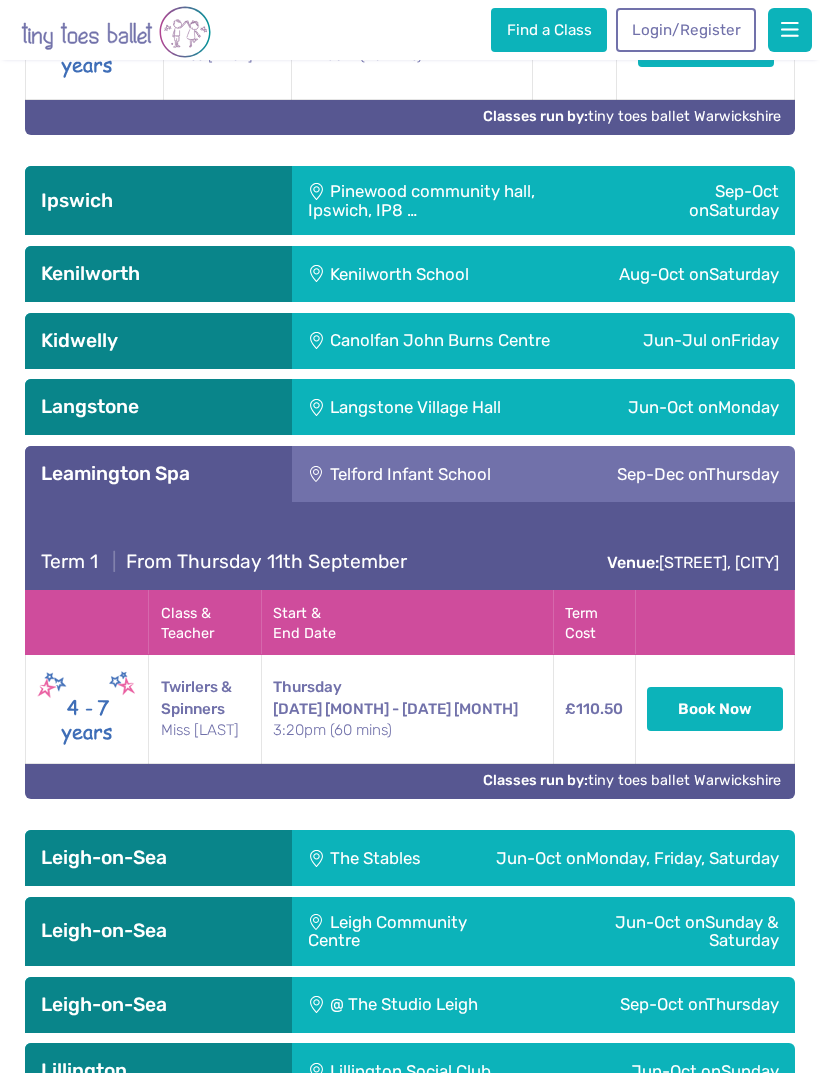 click on "Langstone" at bounding box center (158, 407) 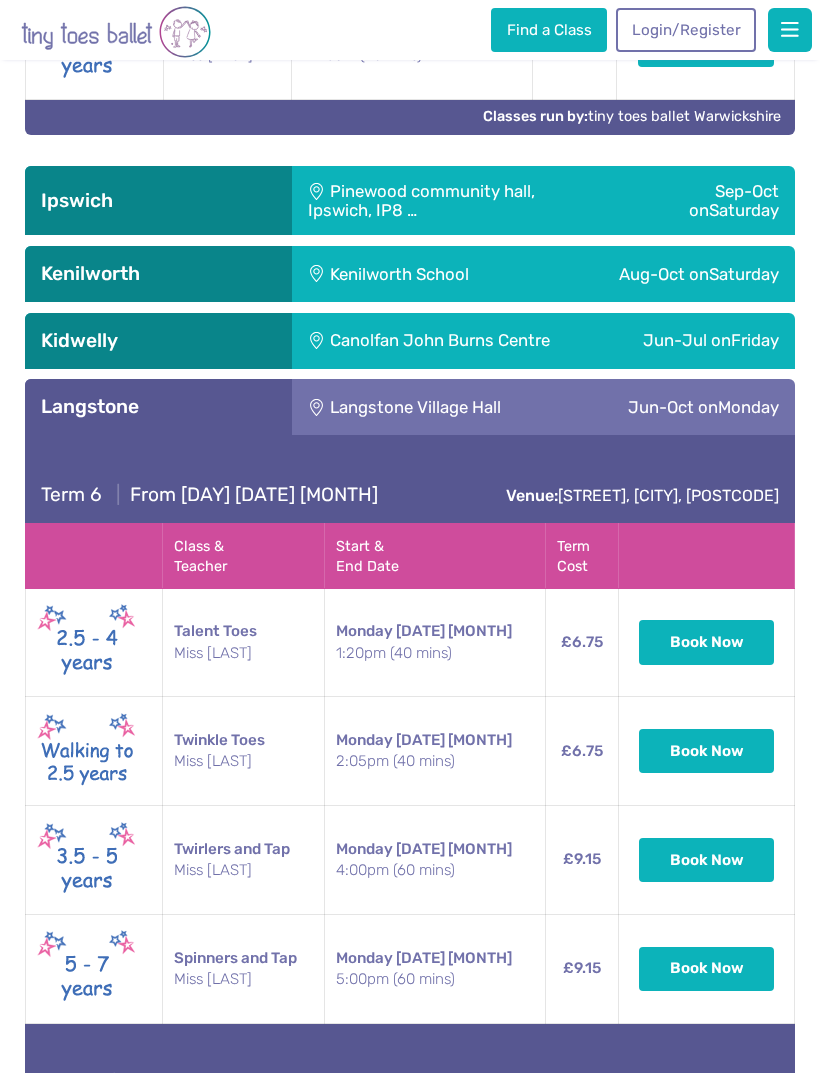 click on "Langstone" at bounding box center [158, 407] 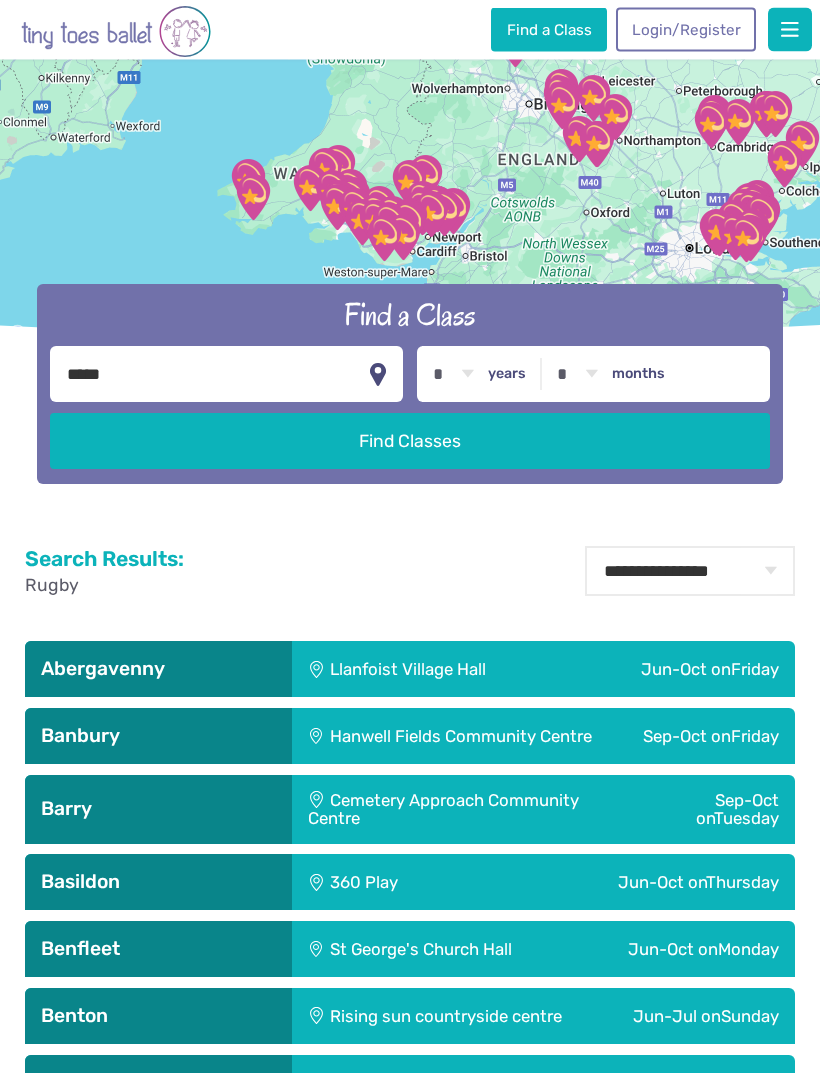 scroll, scrollTop: 356, scrollLeft: 0, axis: vertical 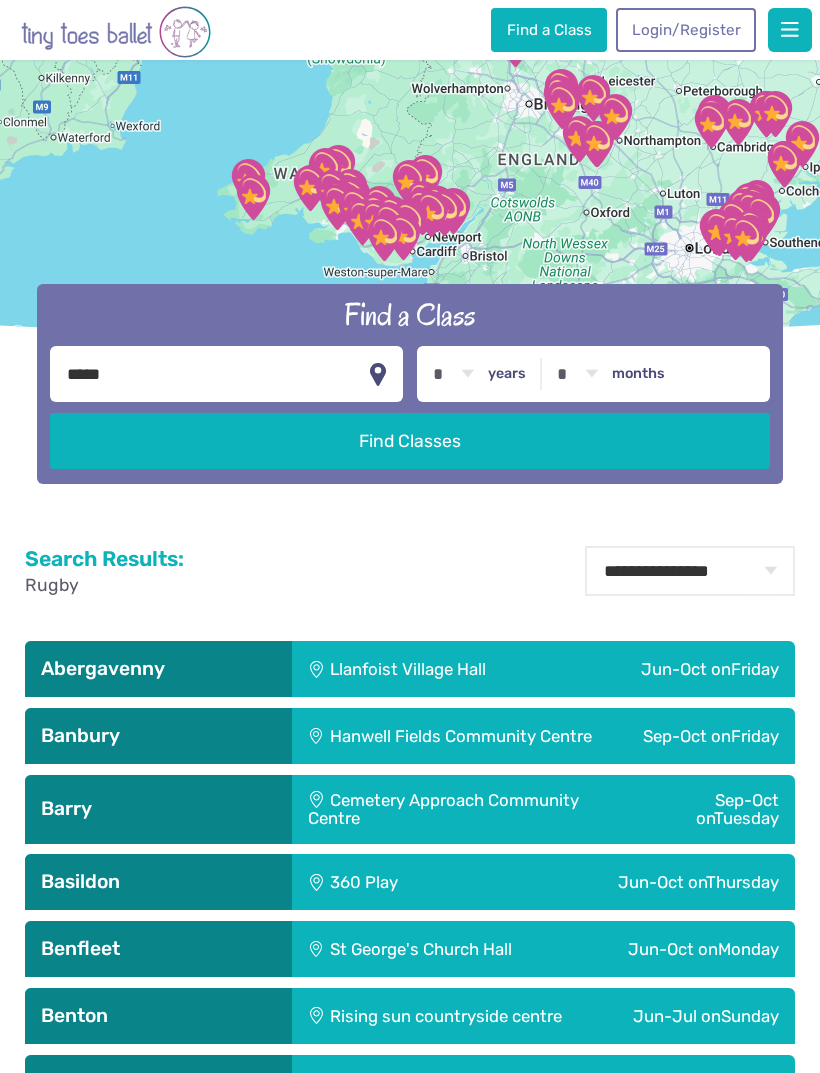 click on "Find Classes" at bounding box center [410, 441] 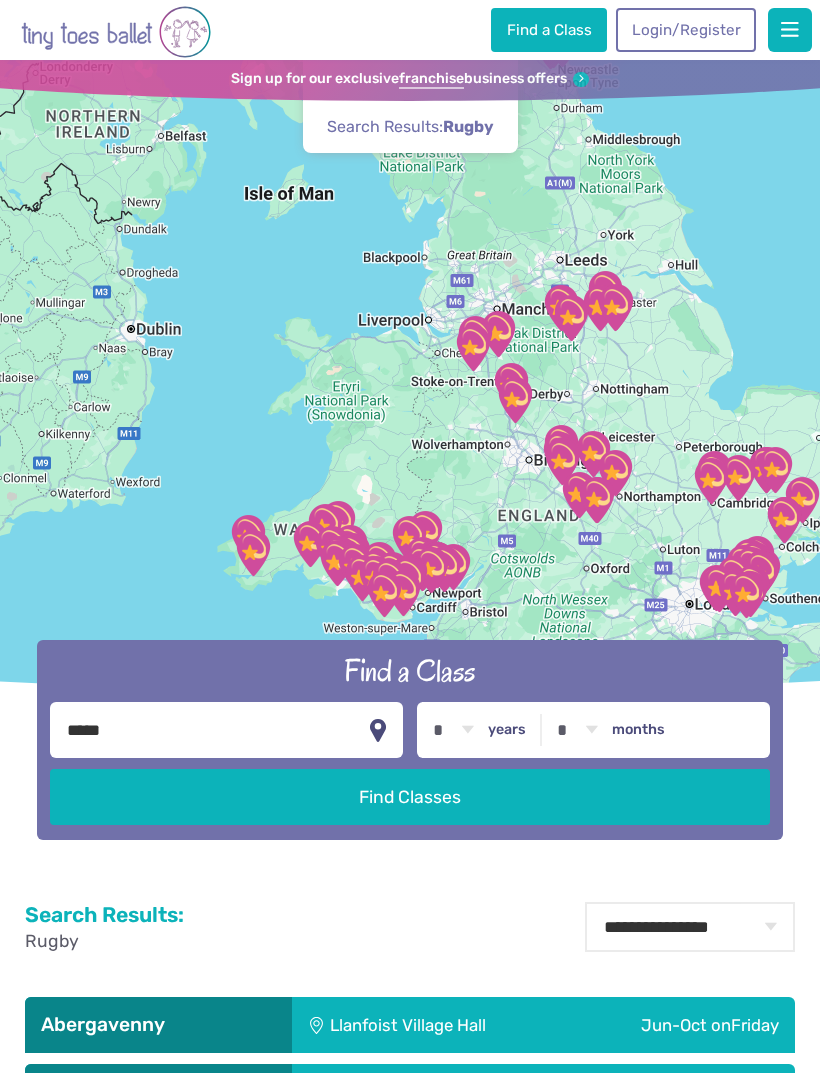 scroll, scrollTop: 0, scrollLeft: 0, axis: both 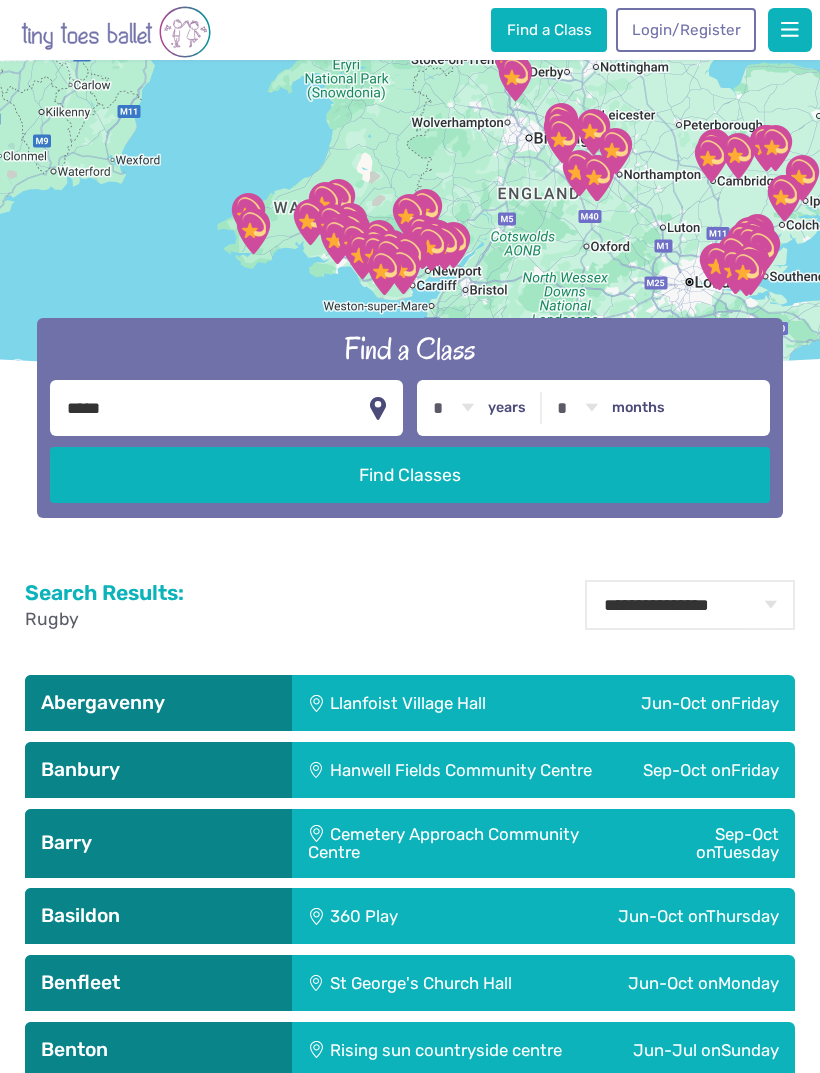 click at bounding box center (378, 408) 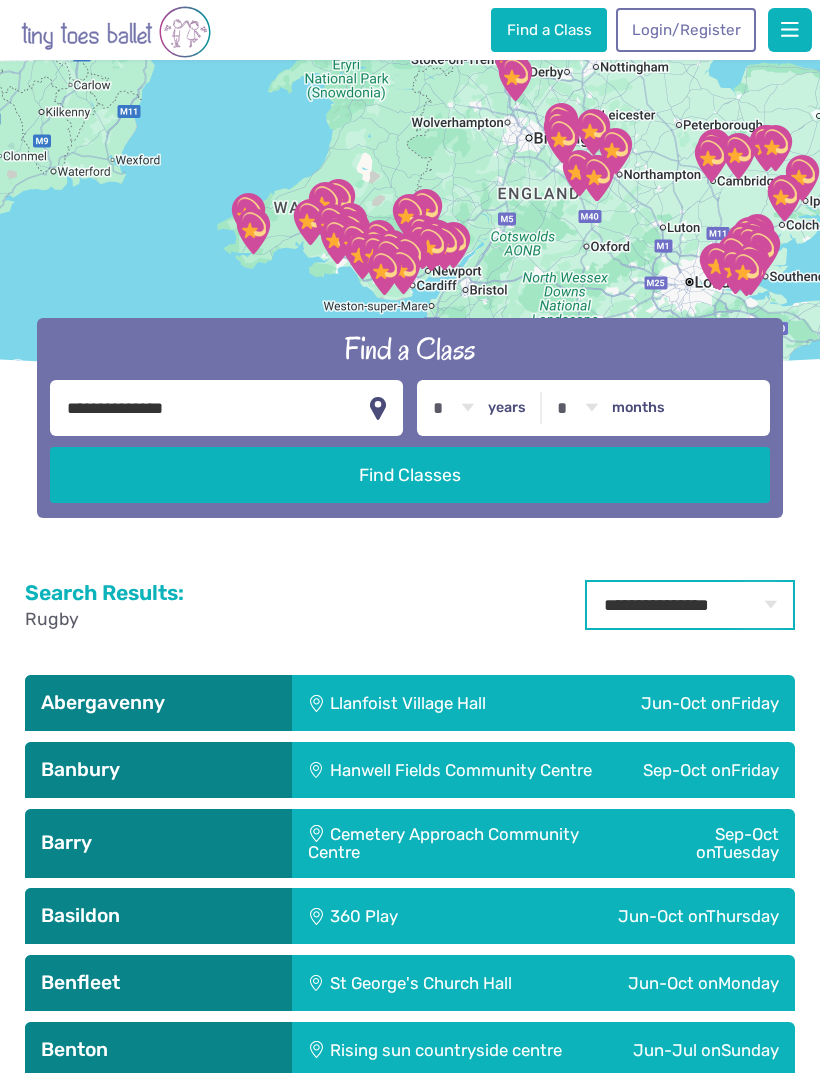 click on "**********" at bounding box center [690, 605] 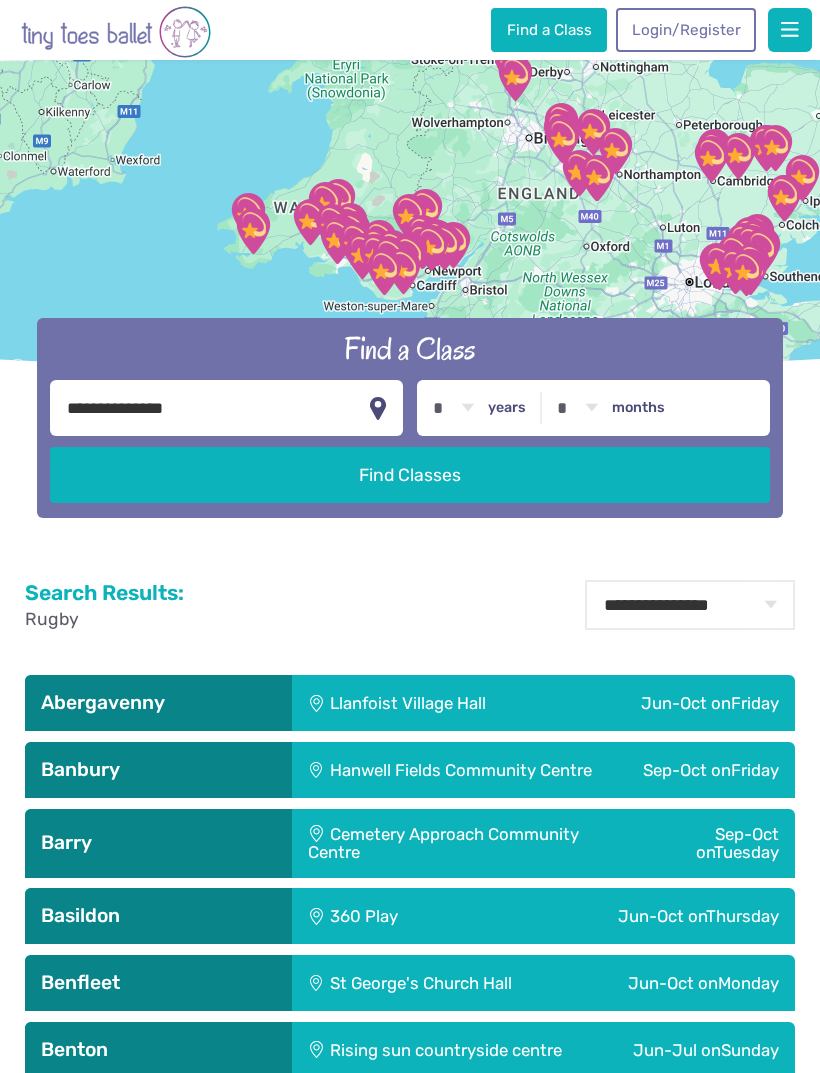 click on "**********" at bounding box center [226, 408] 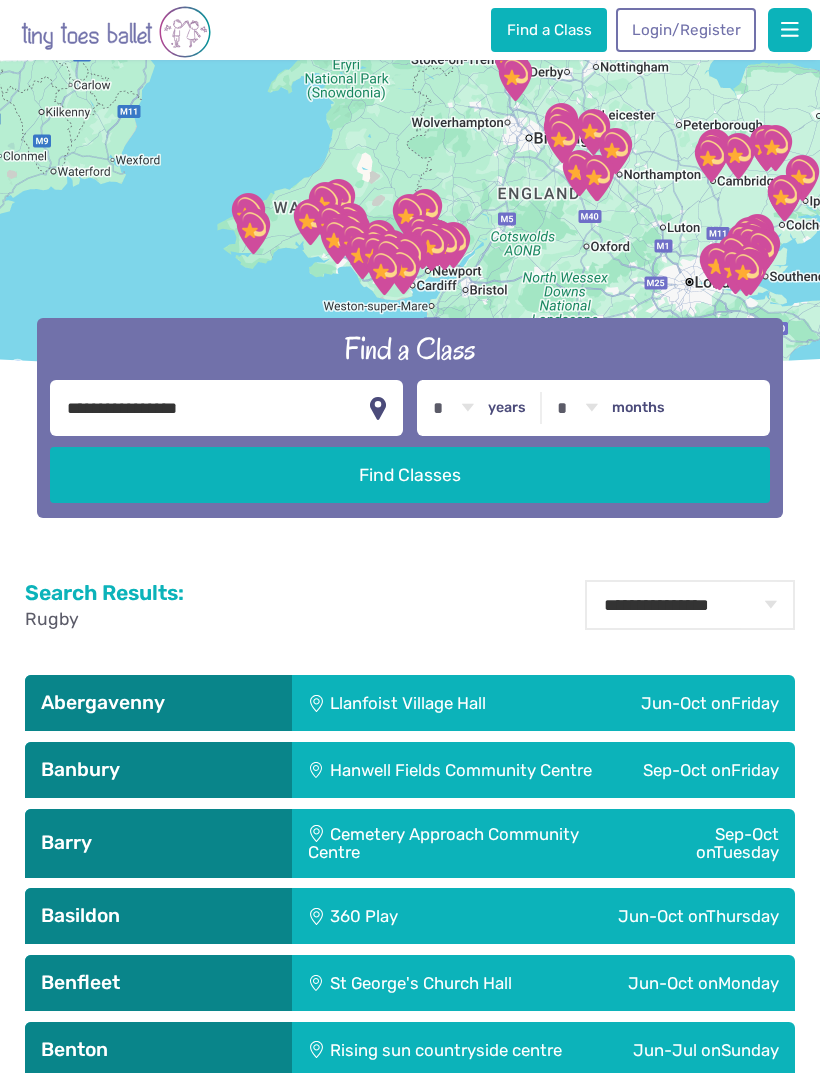 click on "**********" at bounding box center [226, 408] 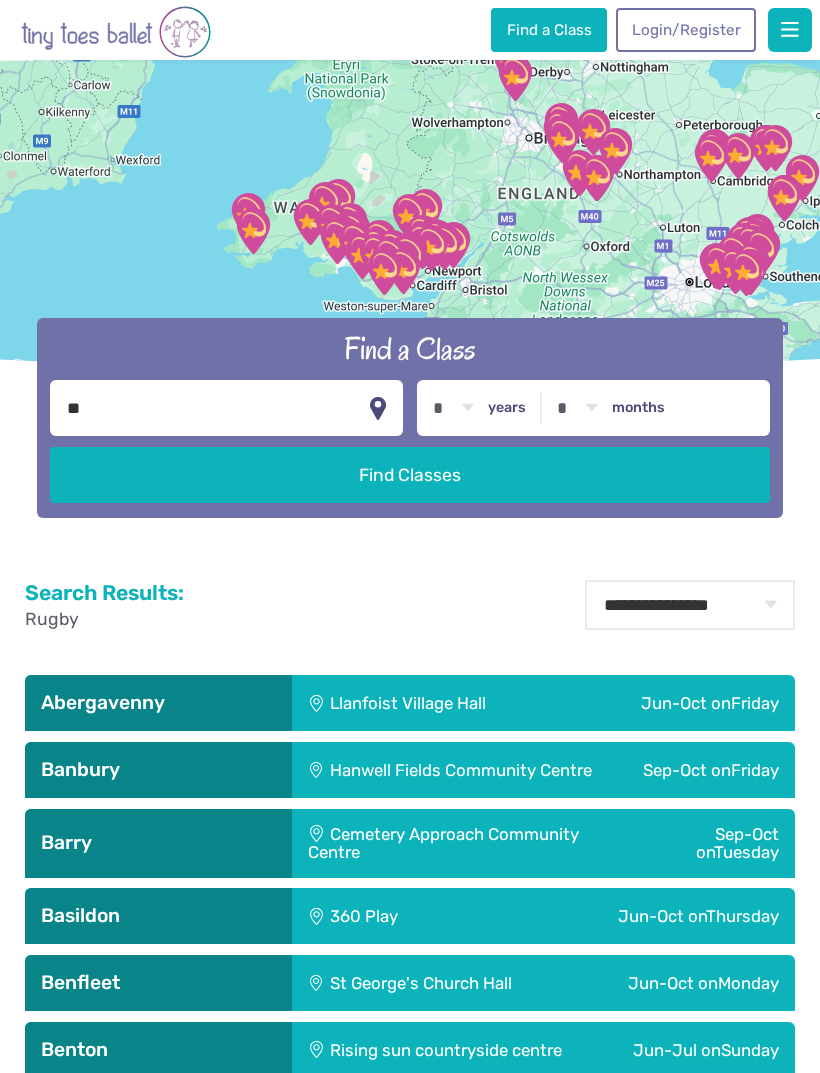 type on "*" 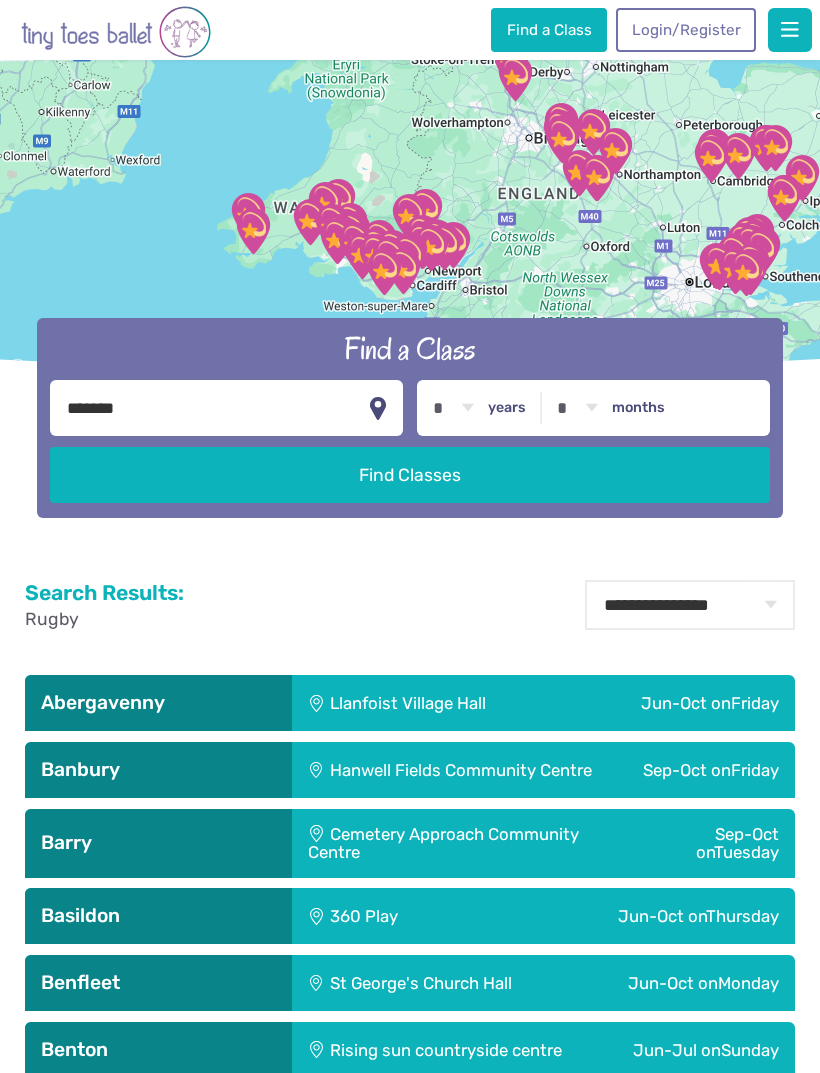 type on "*******" 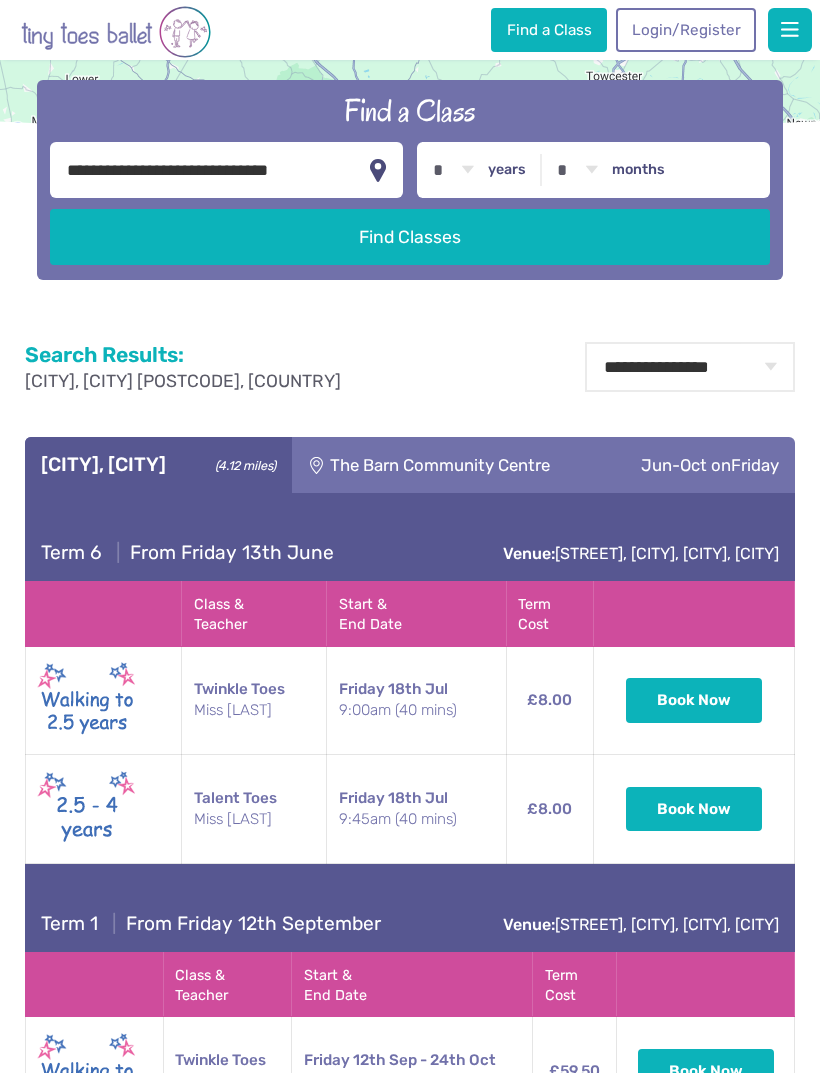 scroll, scrollTop: 559, scrollLeft: 0, axis: vertical 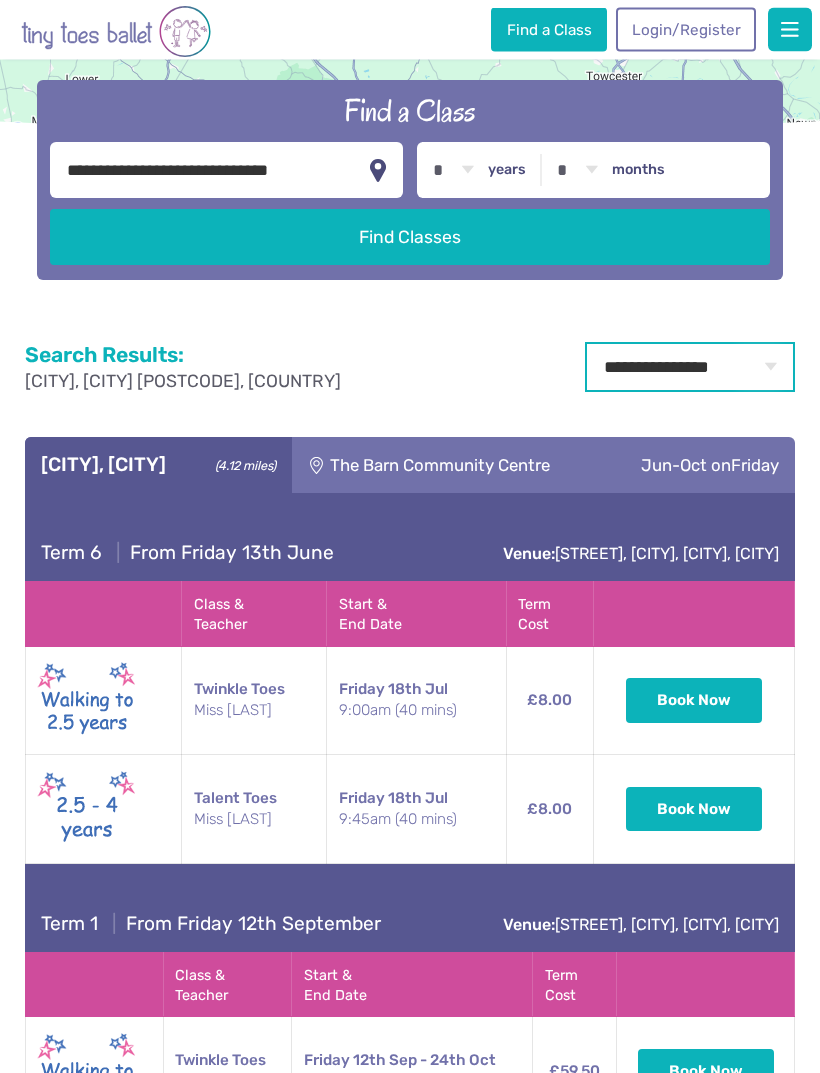 click on "**********" at bounding box center (690, 368) 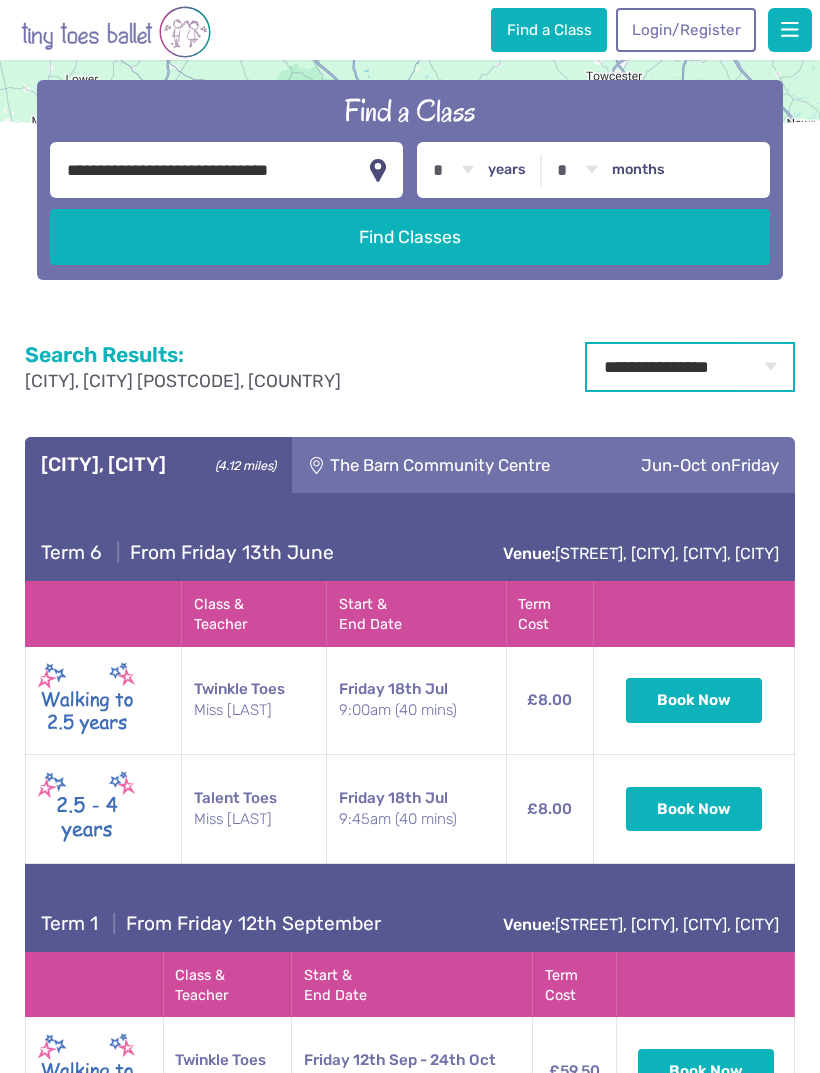 select on "**" 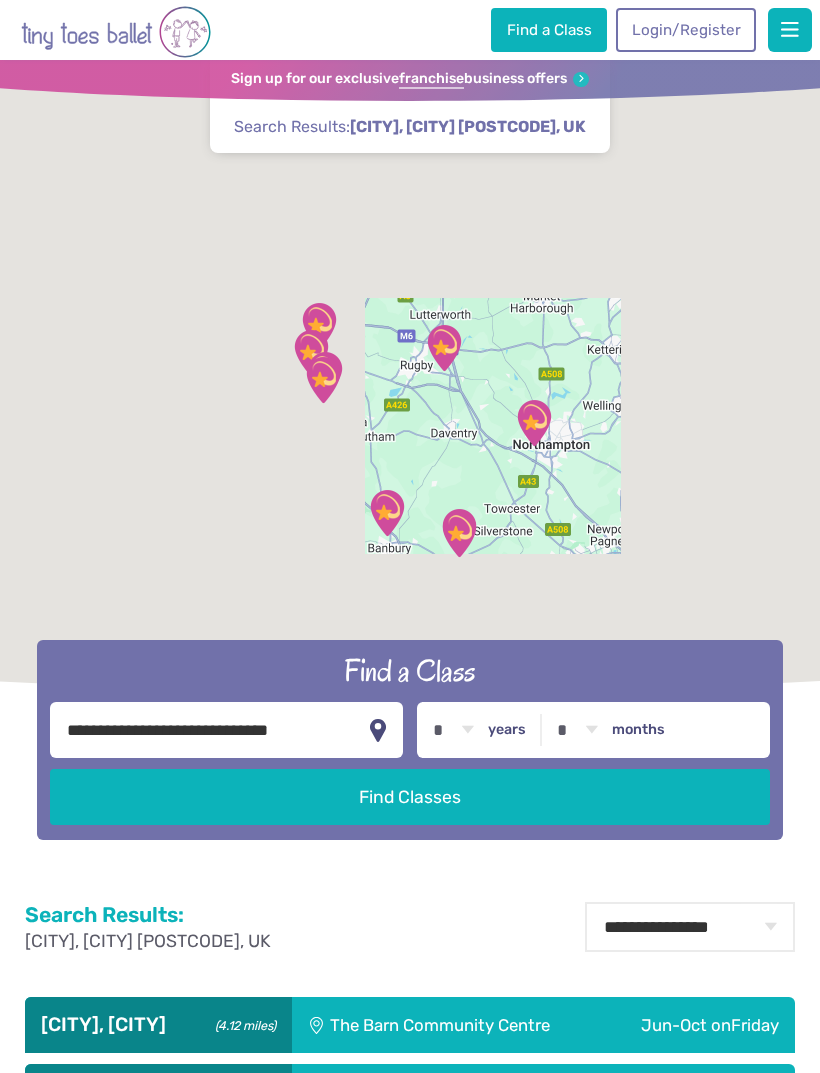 scroll, scrollTop: 0, scrollLeft: 0, axis: both 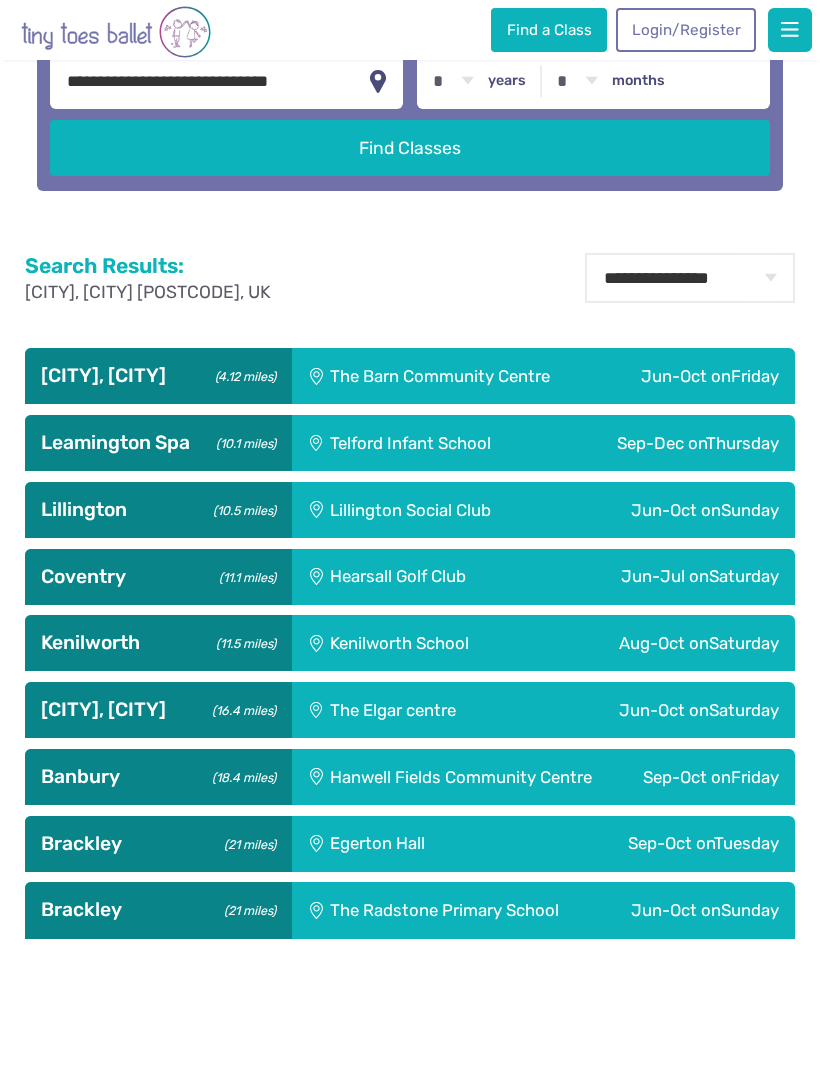 click on "[CITY] ([NUMBER].[NUMBER] miles)" at bounding box center (158, 443) 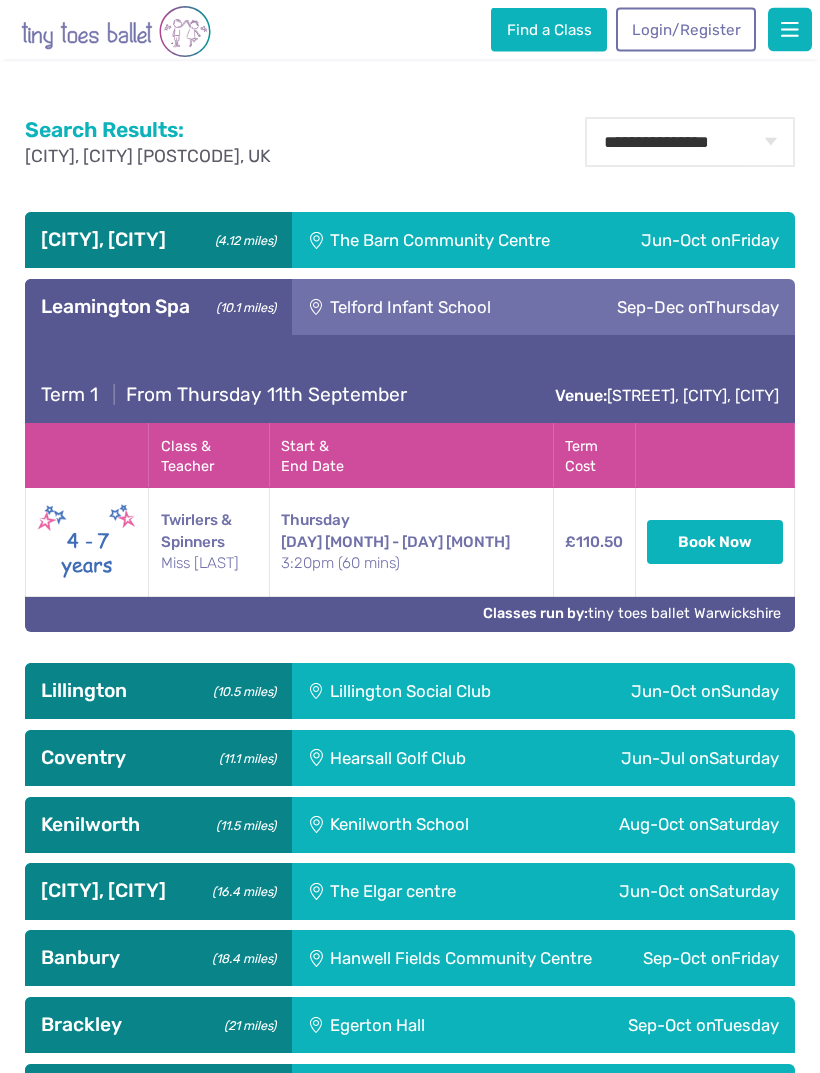 scroll, scrollTop: 785, scrollLeft: 0, axis: vertical 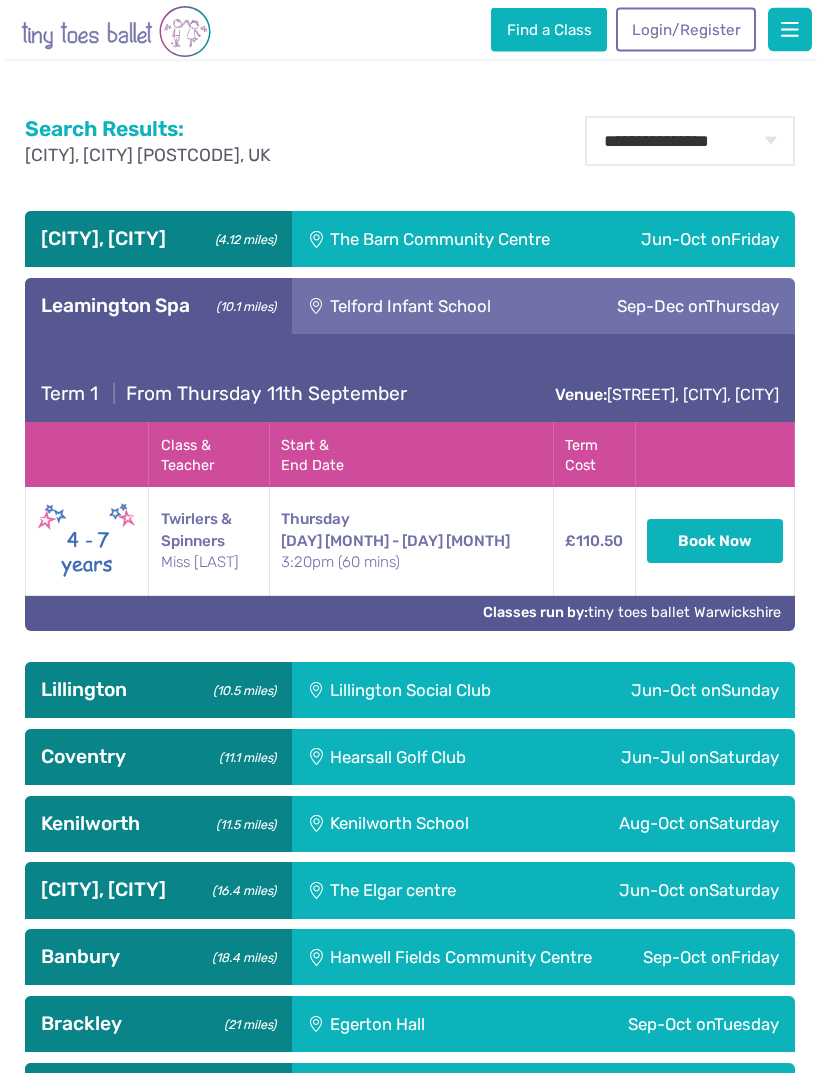 click on "[CITY] ([NUMBER].[NUMBER] miles)" at bounding box center (158, 307) 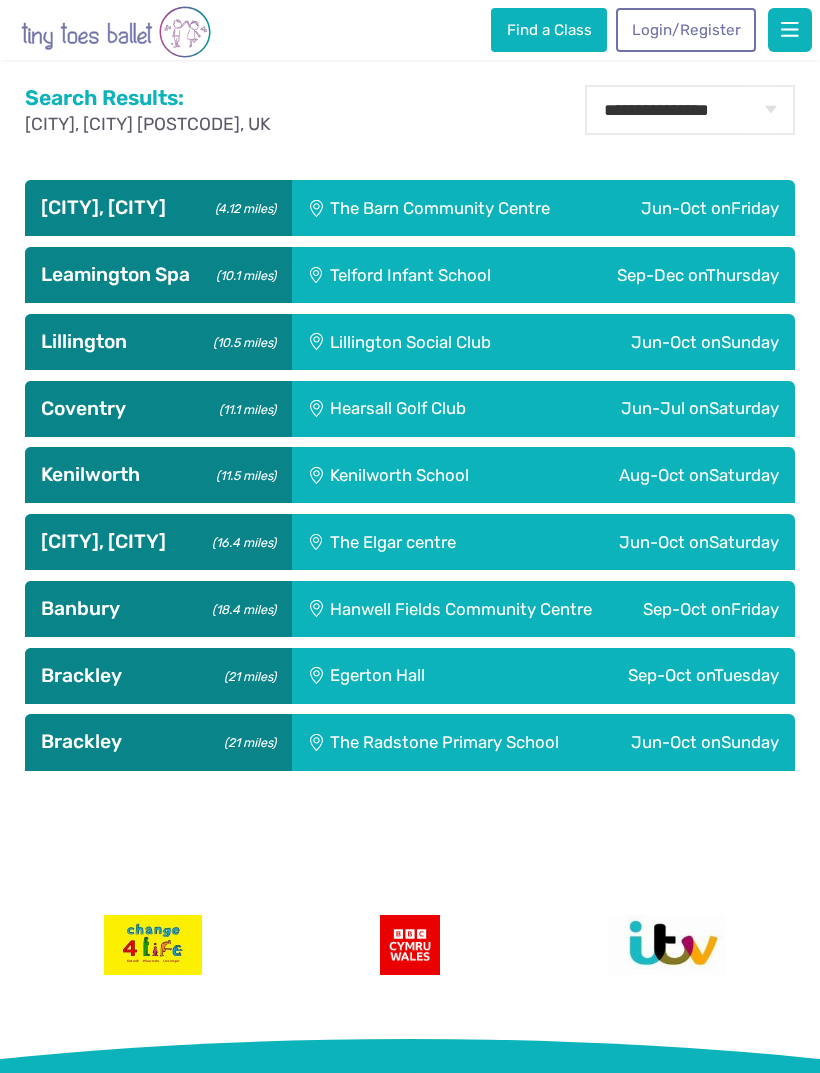 scroll, scrollTop: 815, scrollLeft: 0, axis: vertical 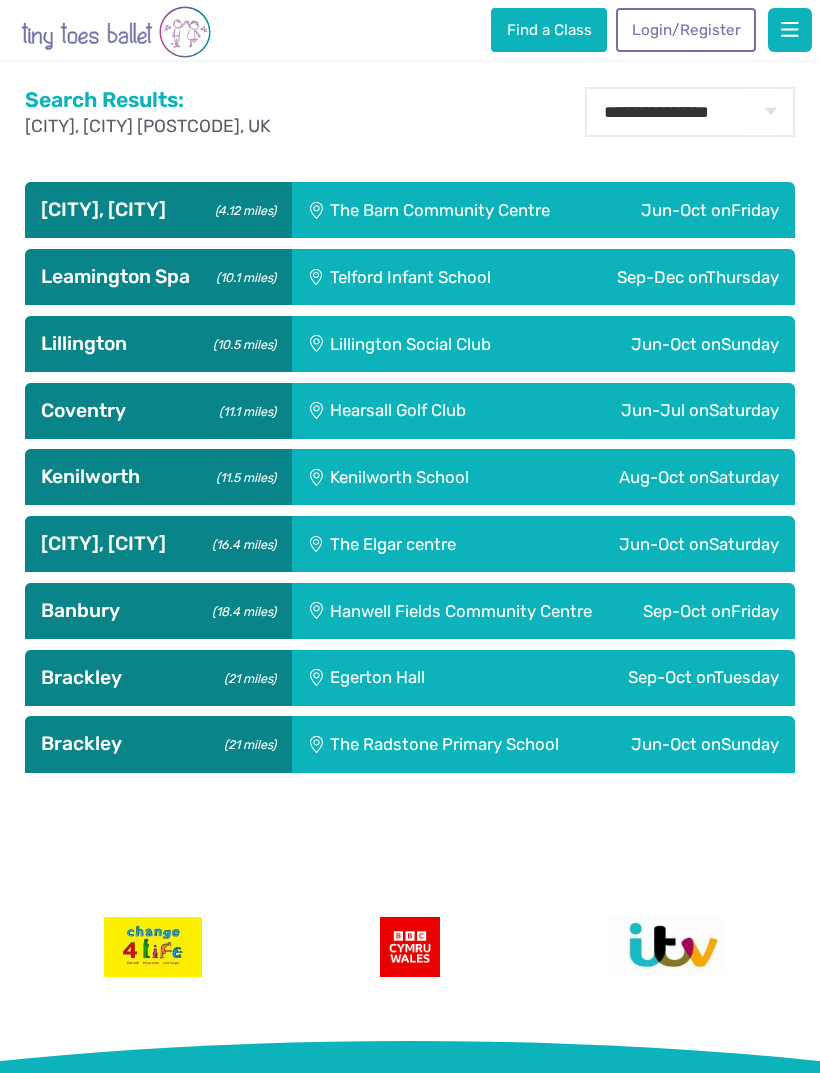 click on "[CITY], [CITY] ([NUMBER].[NUMBER] miles)" at bounding box center [158, 210] 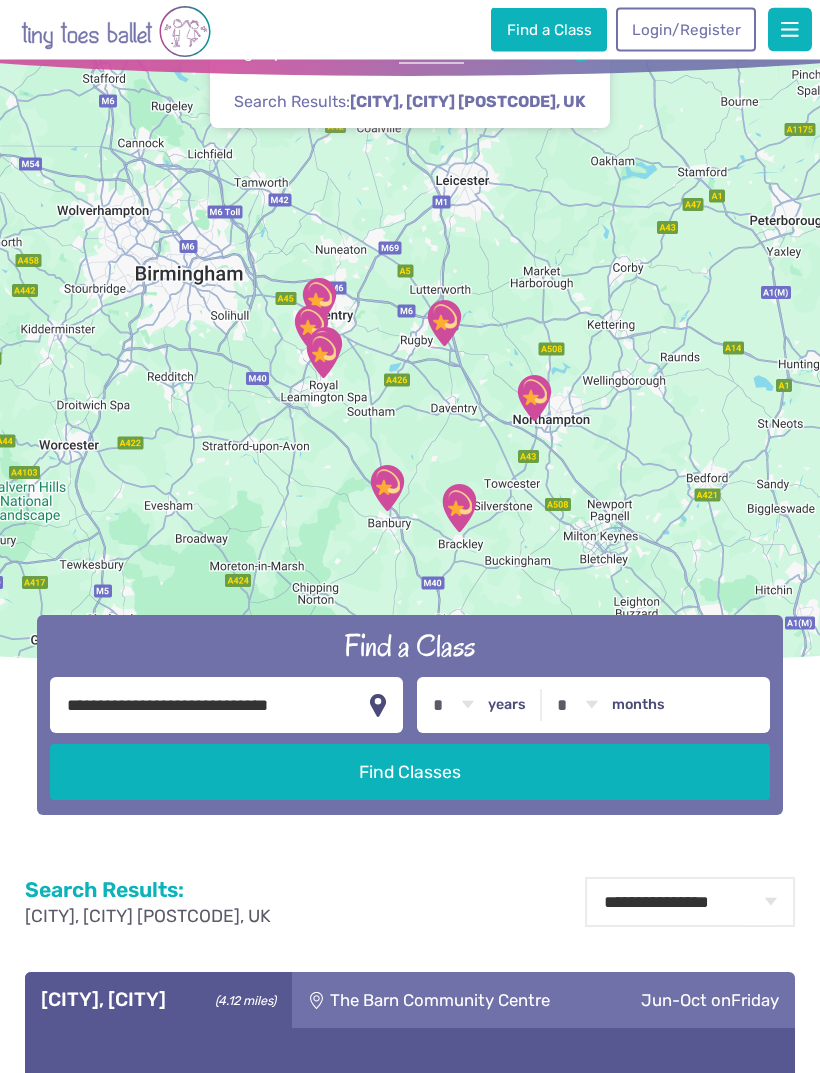 scroll, scrollTop: 0, scrollLeft: 0, axis: both 